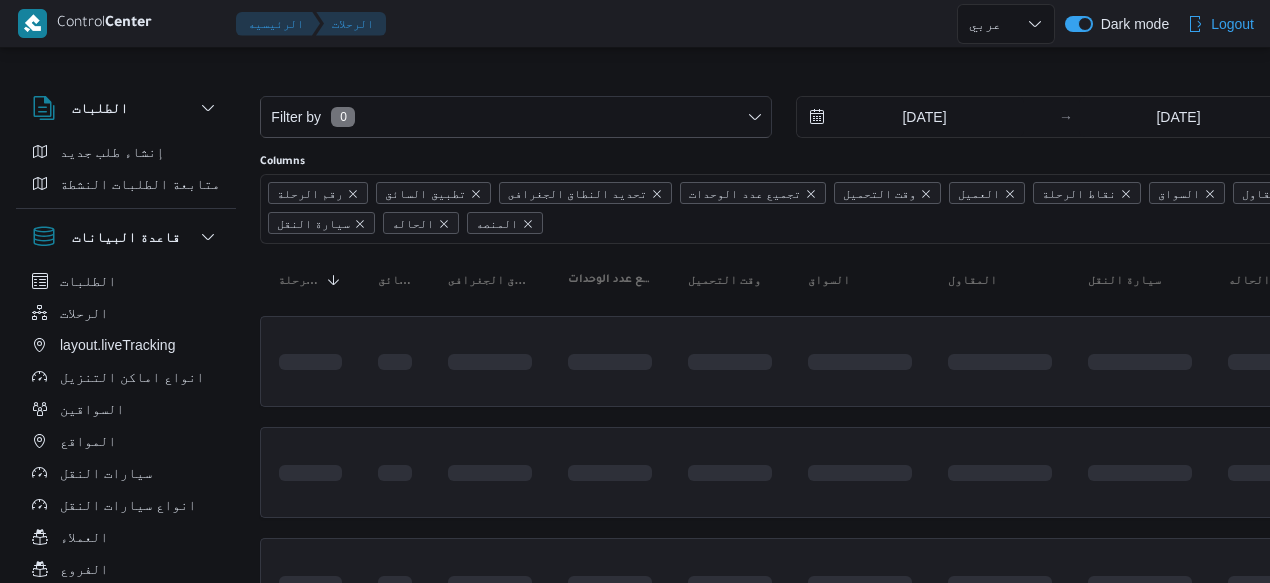 select on "ar" 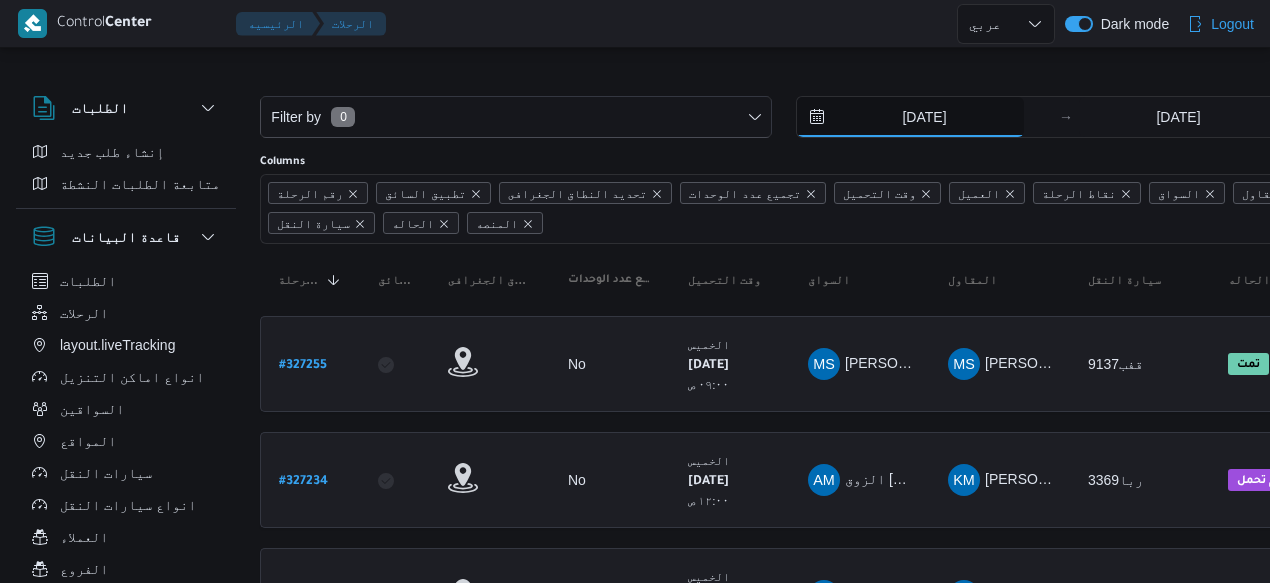 click on "[DATE]" at bounding box center [910, 117] 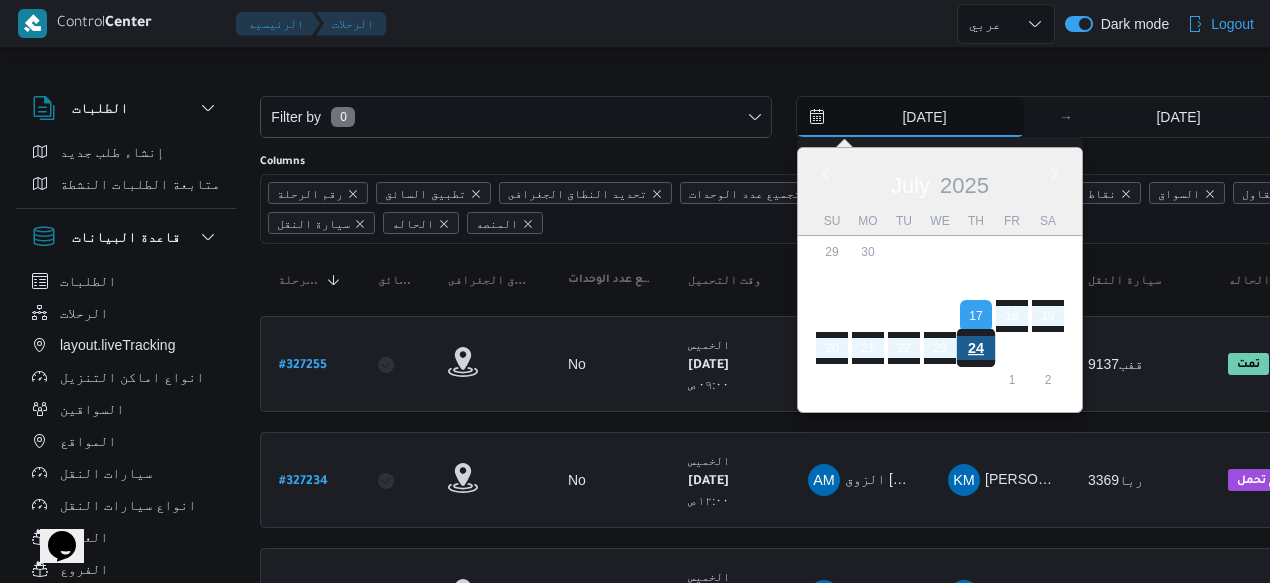 scroll, scrollTop: 0, scrollLeft: 0, axis: both 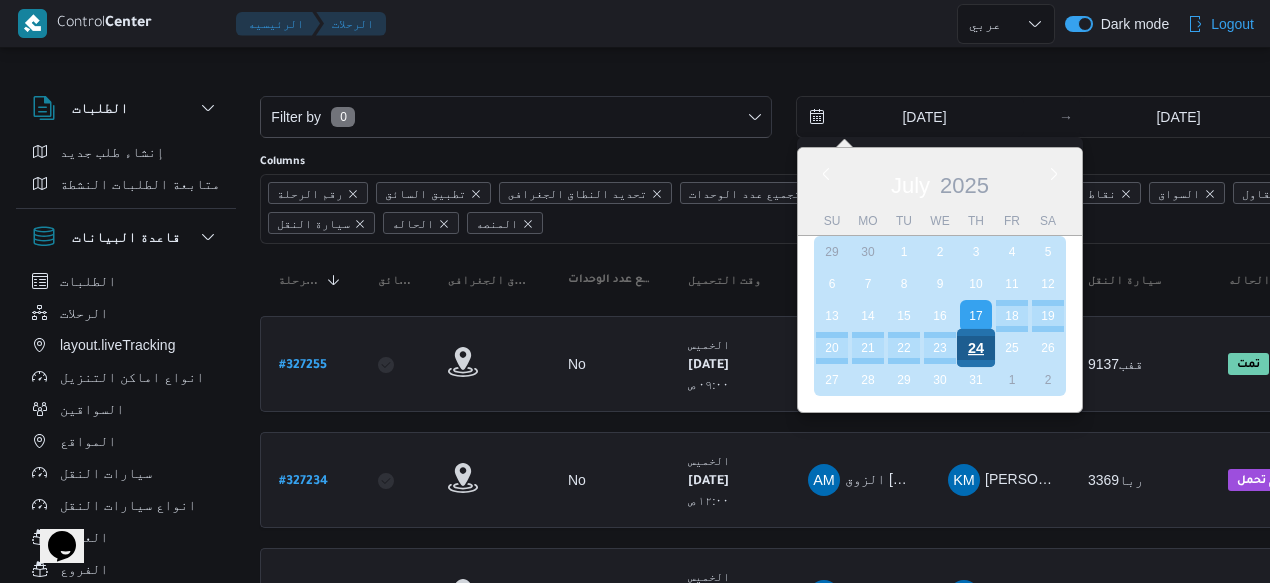 click on "24" at bounding box center (976, 348) 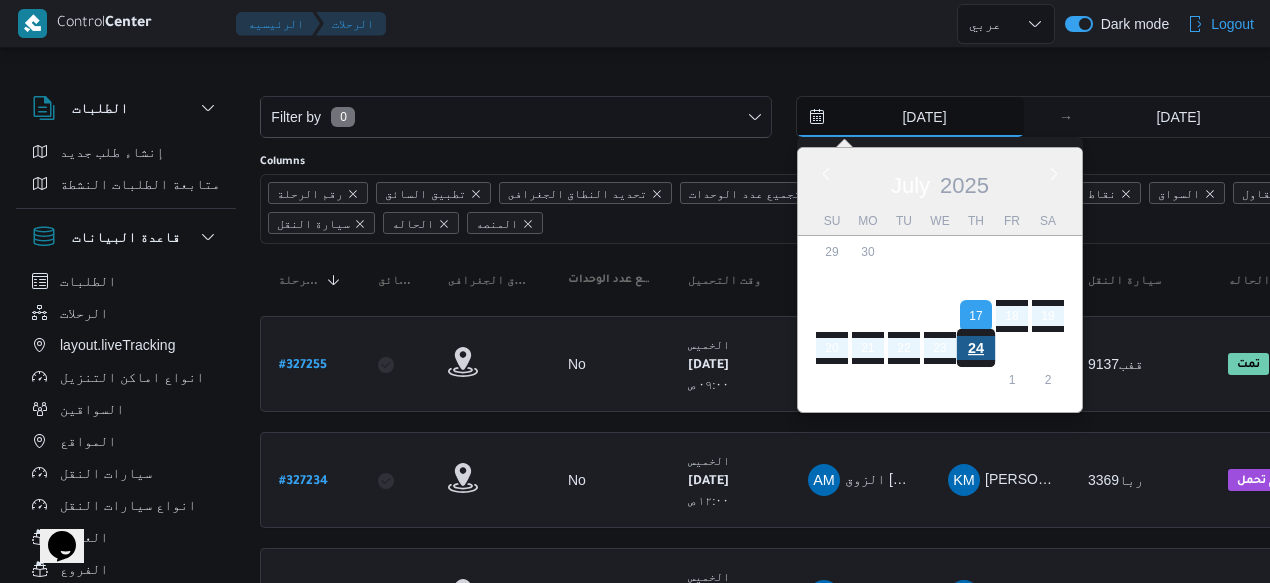 type on "[DATE]" 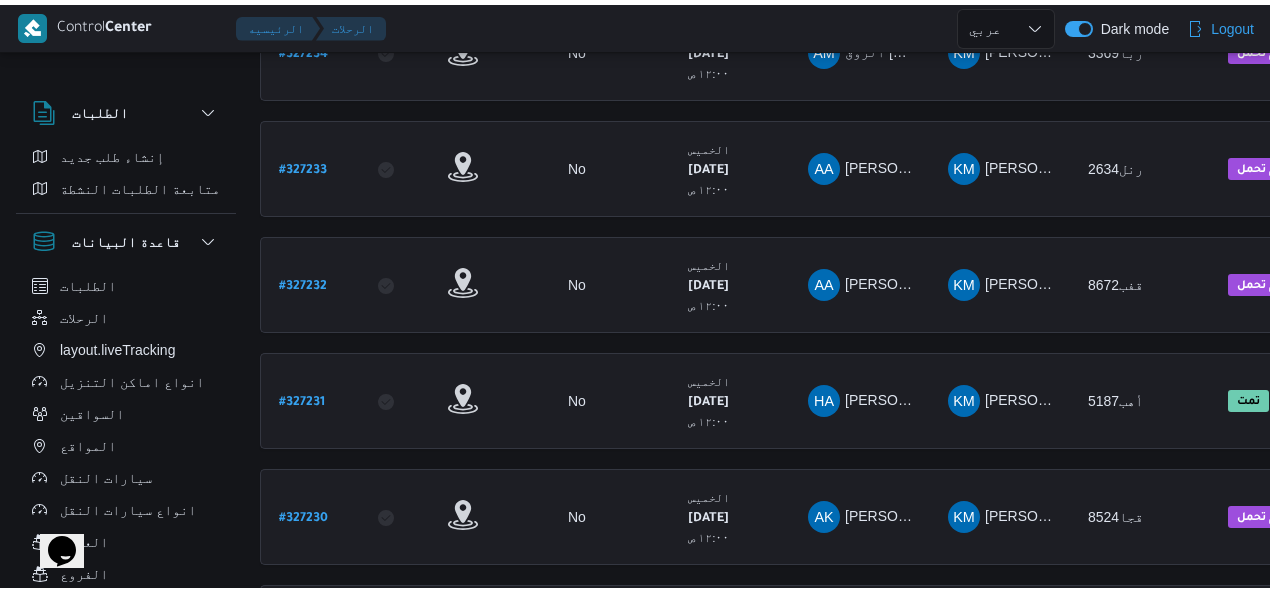 scroll, scrollTop: 0, scrollLeft: 0, axis: both 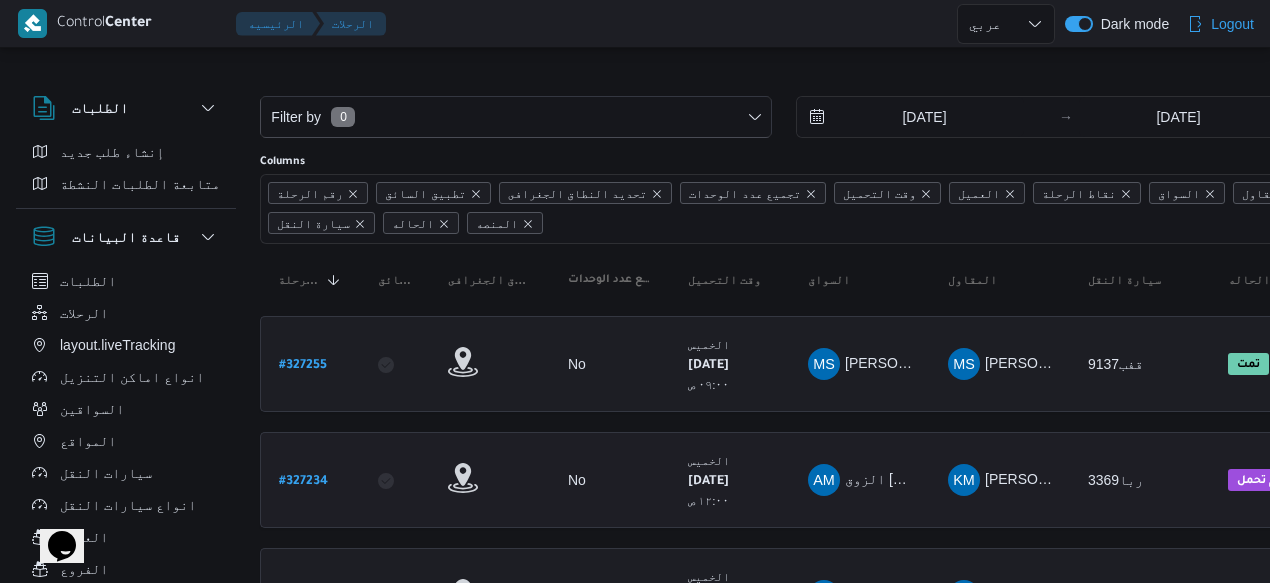 click on "# 327234" at bounding box center (303, 482) 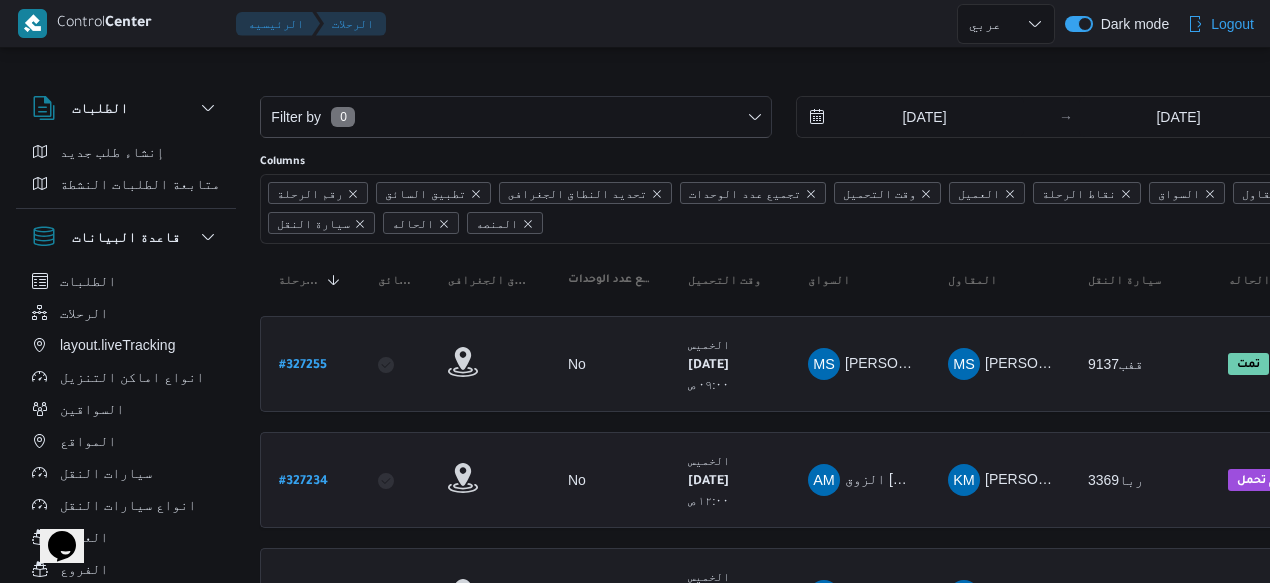 select on "ar" 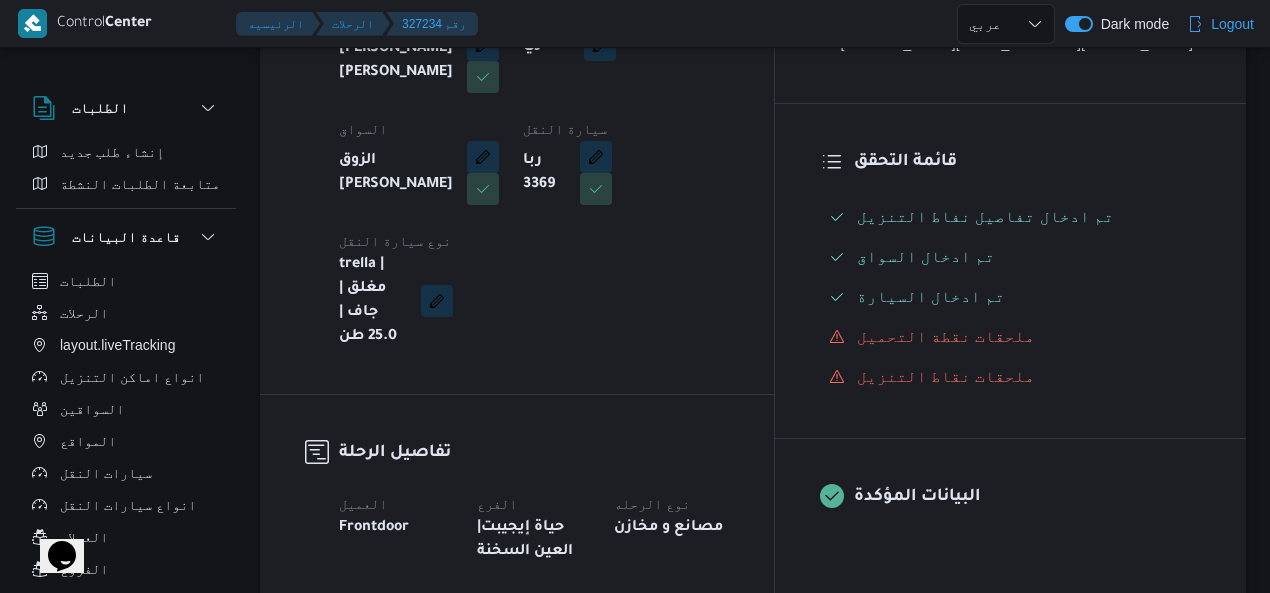 scroll, scrollTop: 480, scrollLeft: 0, axis: vertical 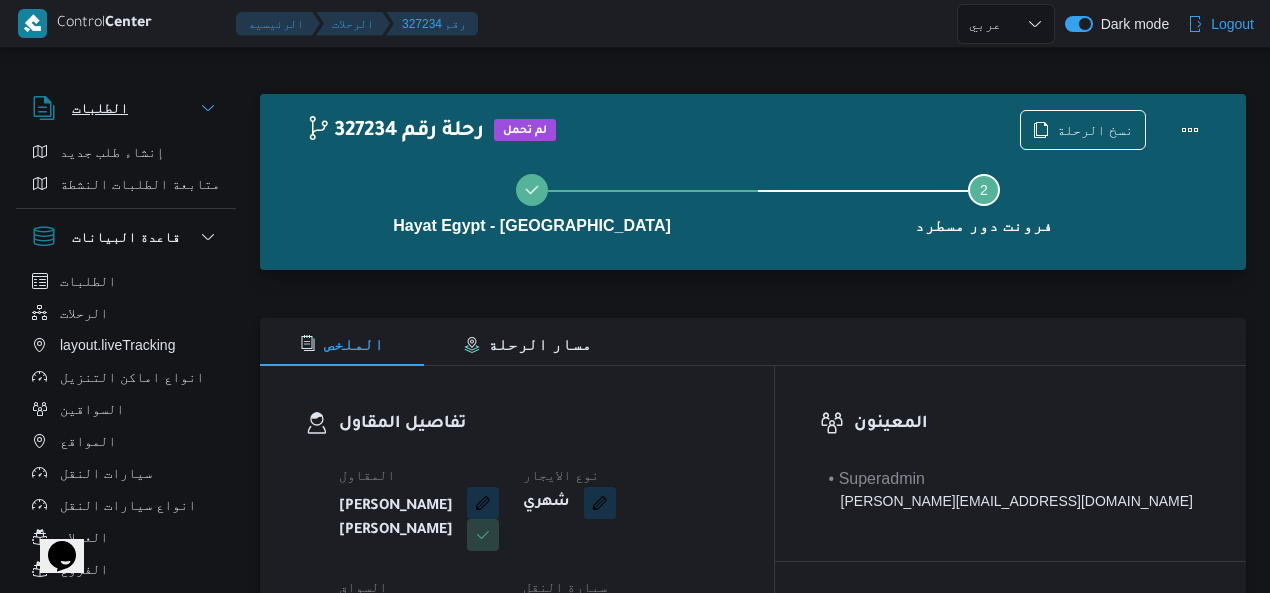 click on "الطلبات" at bounding box center (100, 108) 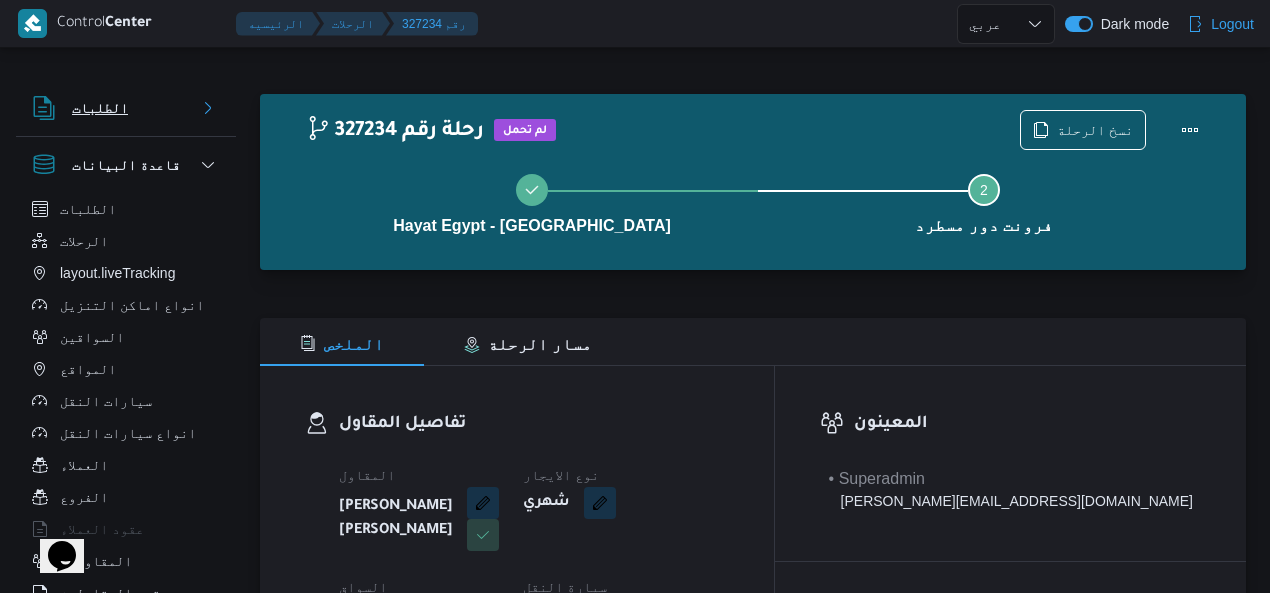 click on "الطلبات" at bounding box center (100, 108) 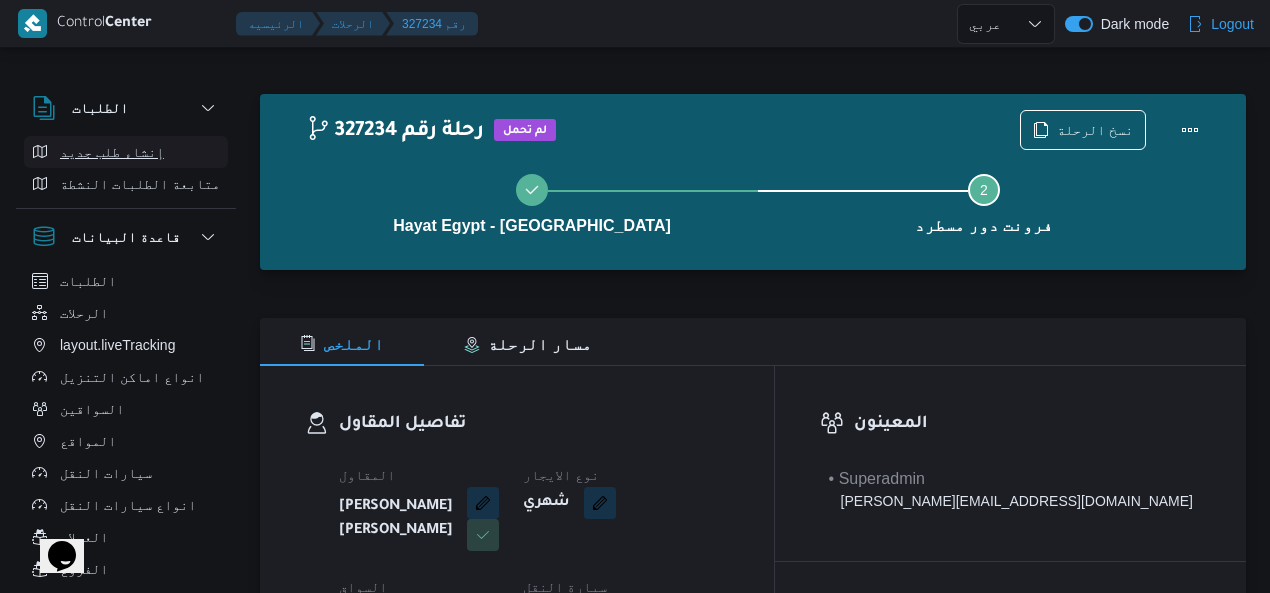 click on "إنشاء طلب جديد" at bounding box center [112, 152] 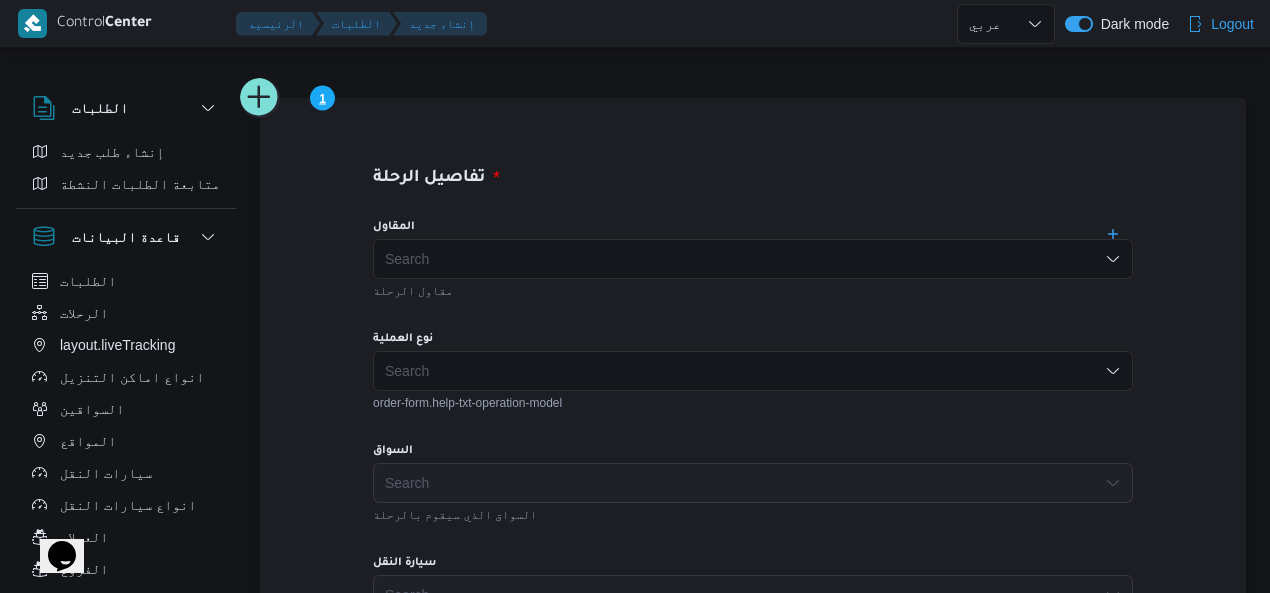 scroll, scrollTop: 454, scrollLeft: 0, axis: vertical 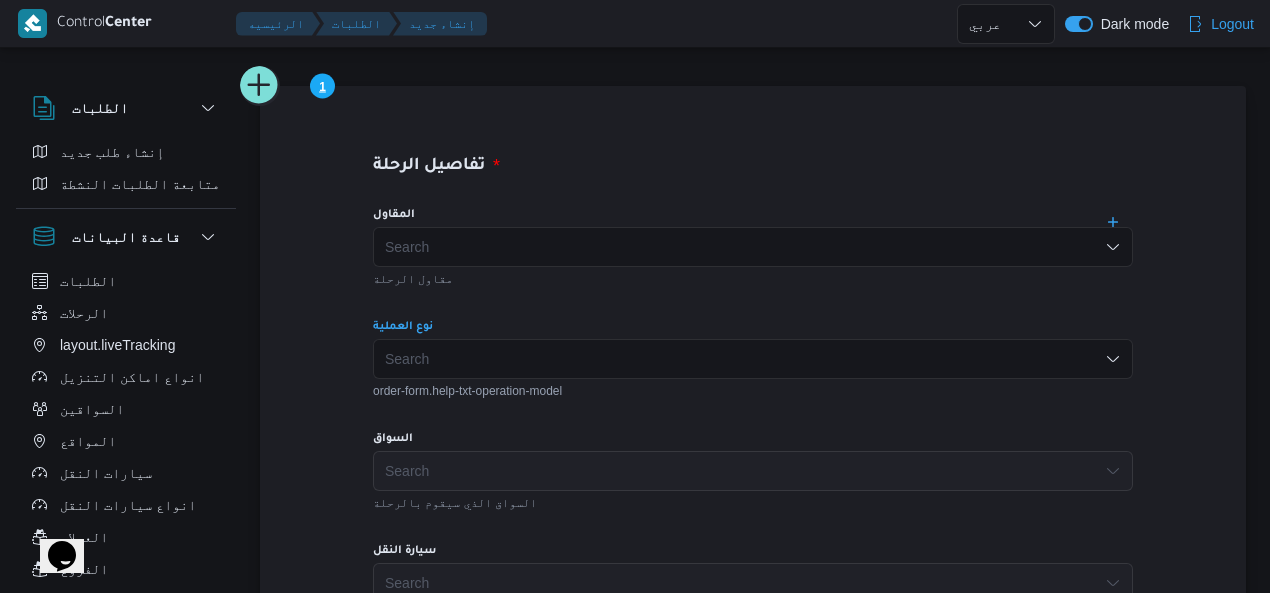 click 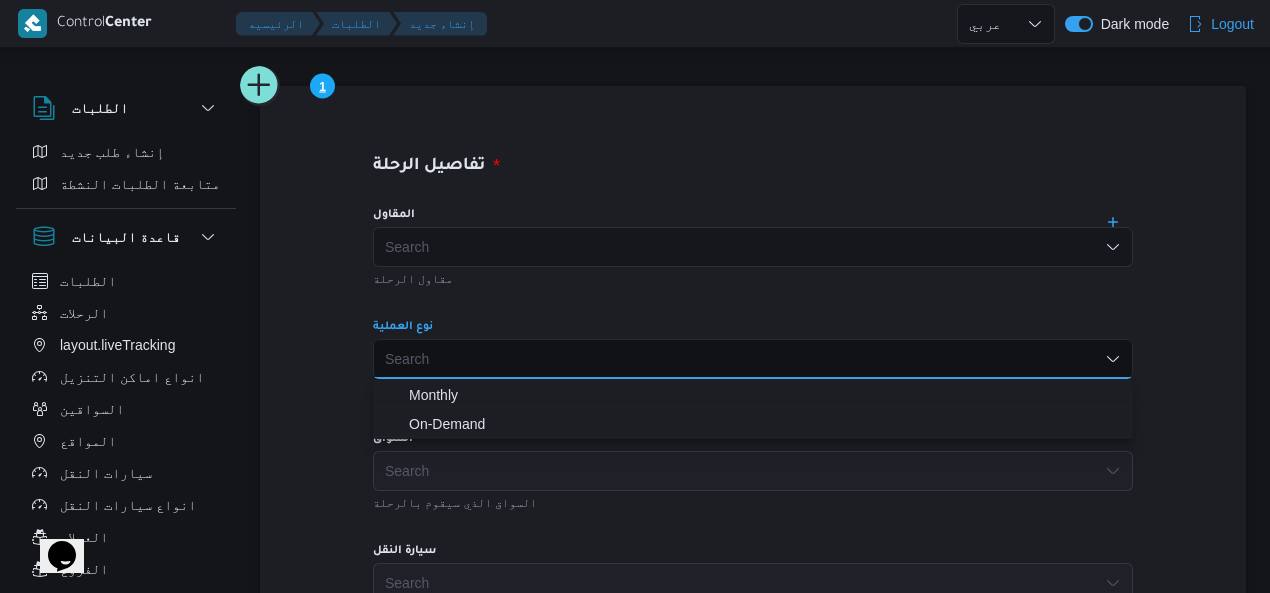 click 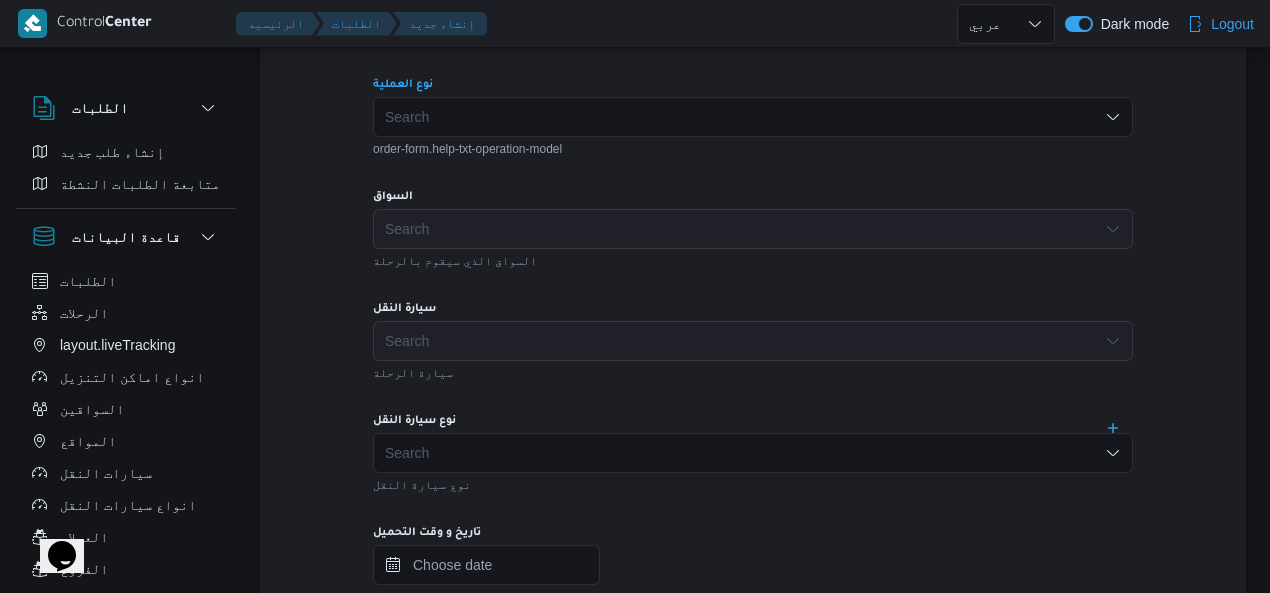 scroll, scrollTop: 756, scrollLeft: 0, axis: vertical 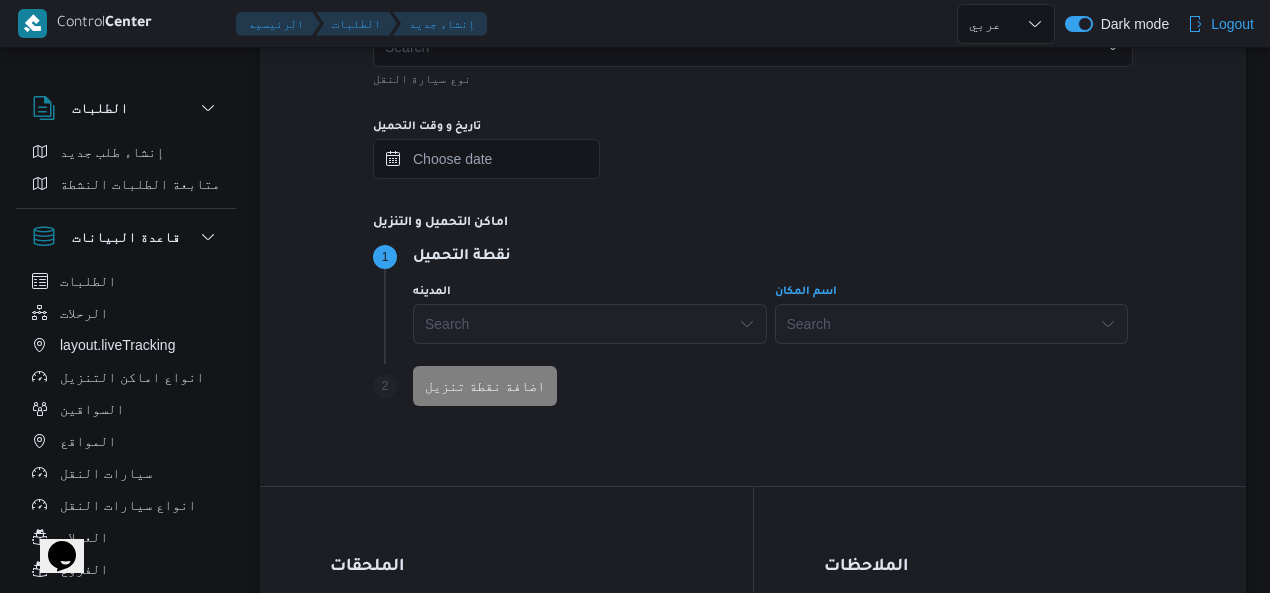 click on "Search" at bounding box center [952, 324] 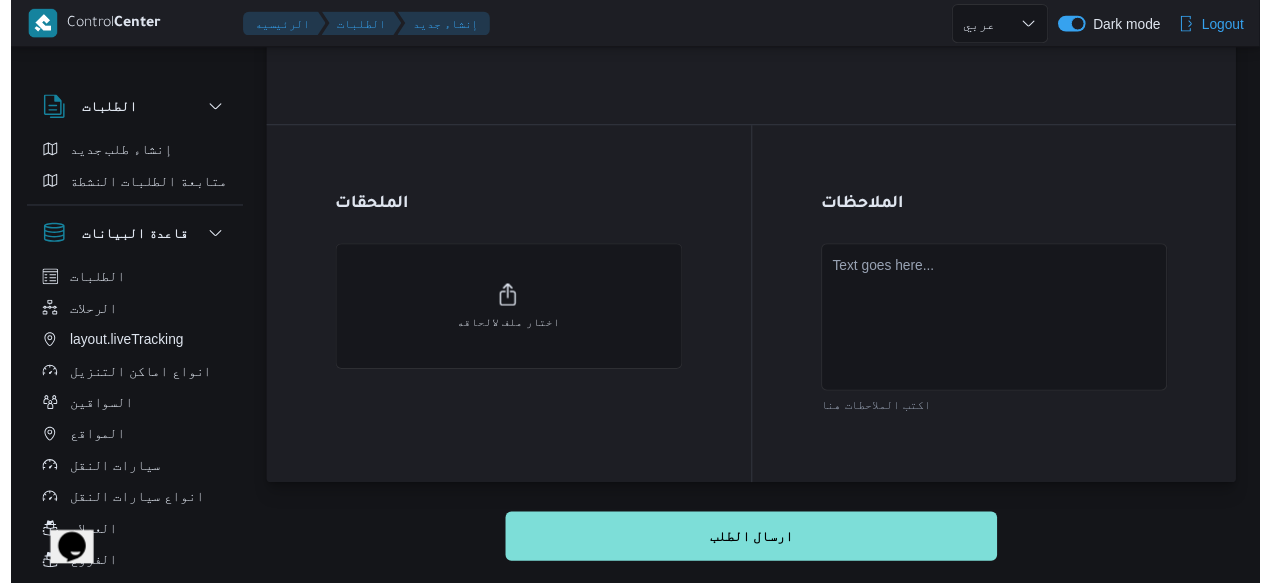 scroll, scrollTop: 0, scrollLeft: 0, axis: both 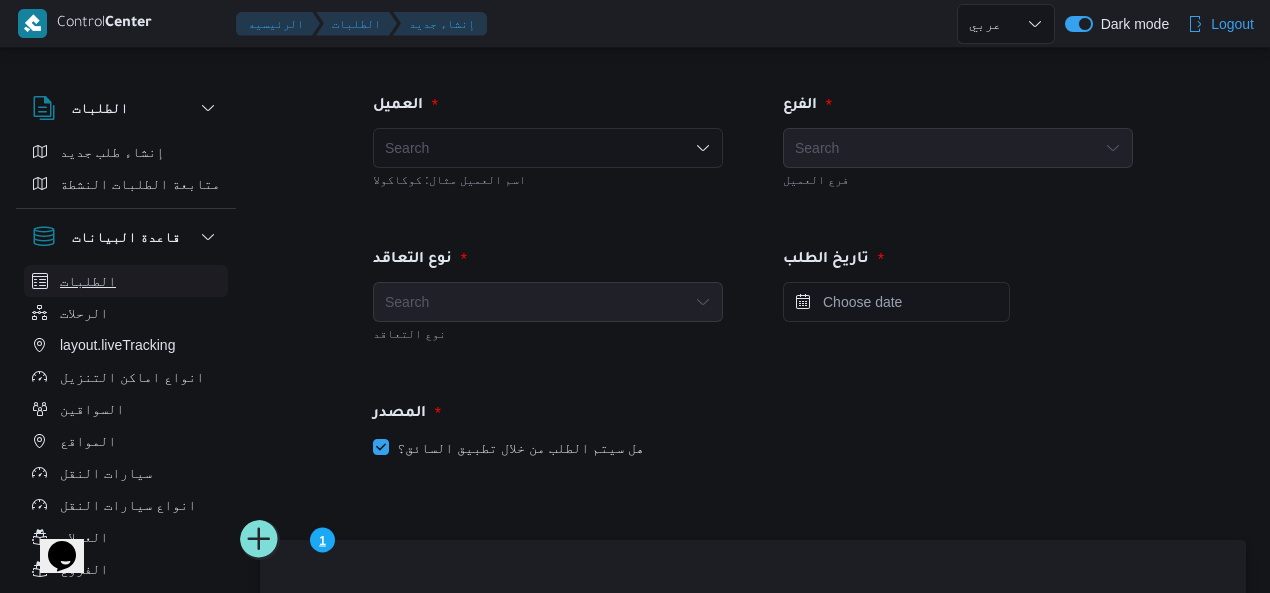 click on "الطلبات" at bounding box center [126, 281] 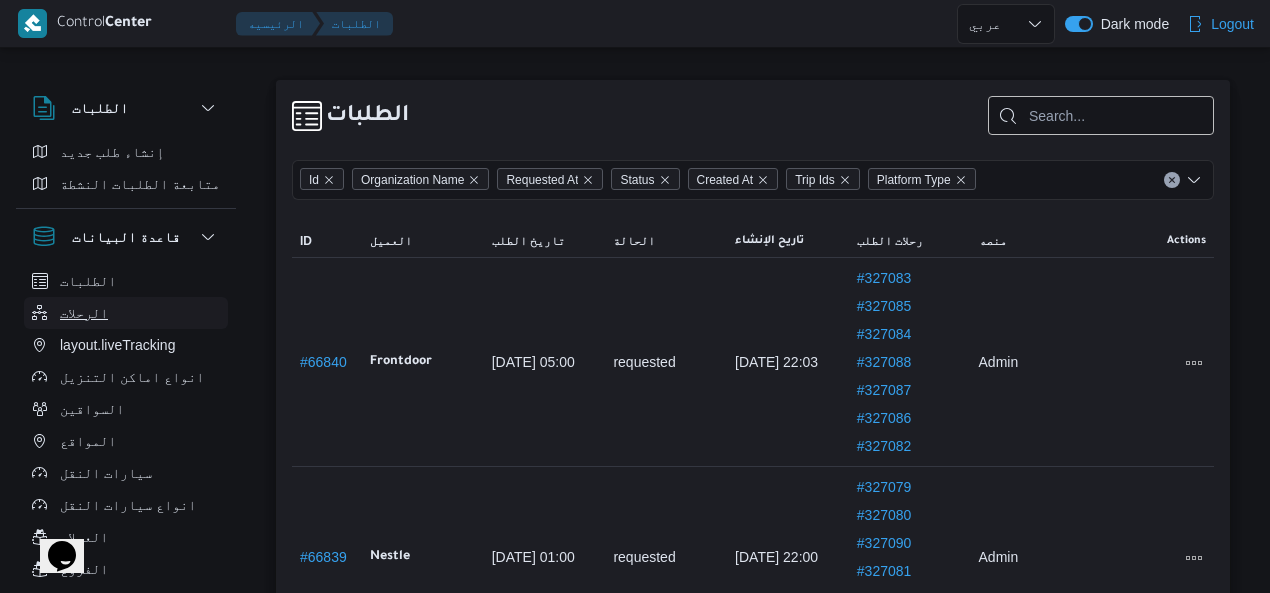 click on "الرحلات" at bounding box center (126, 313) 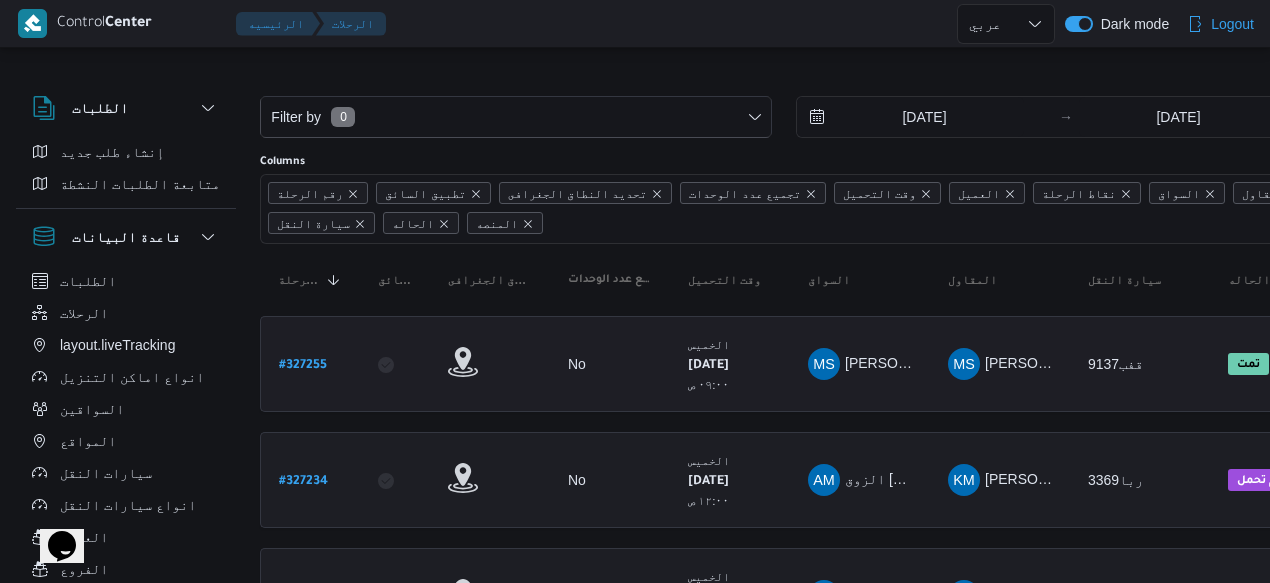 click on "No" at bounding box center (610, 364) 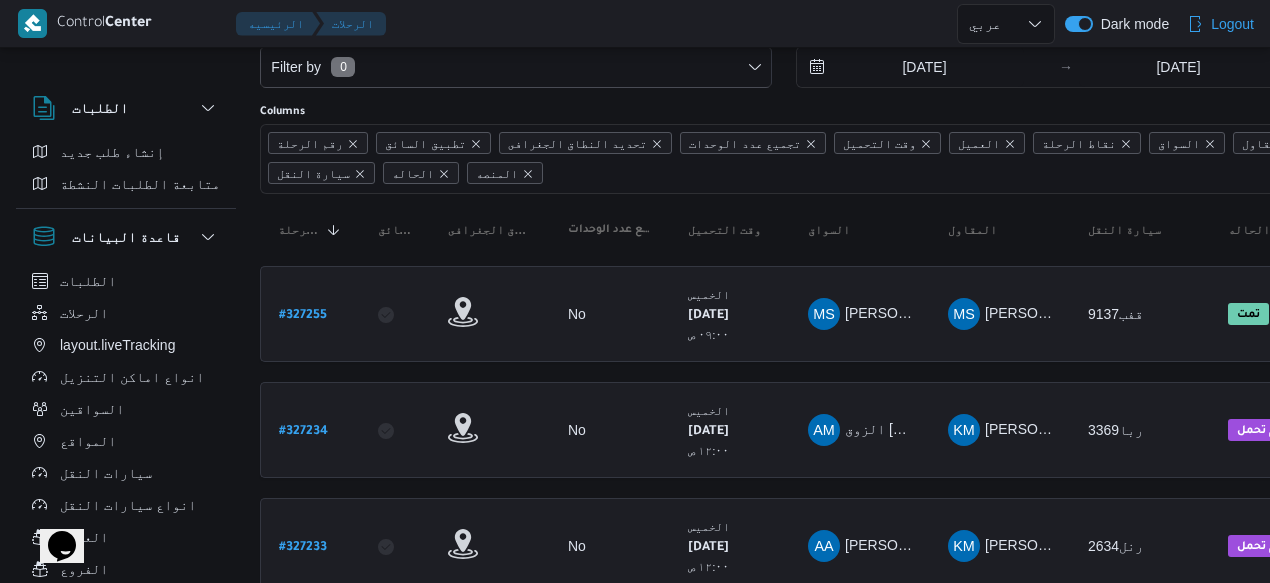 scroll, scrollTop: 0, scrollLeft: 0, axis: both 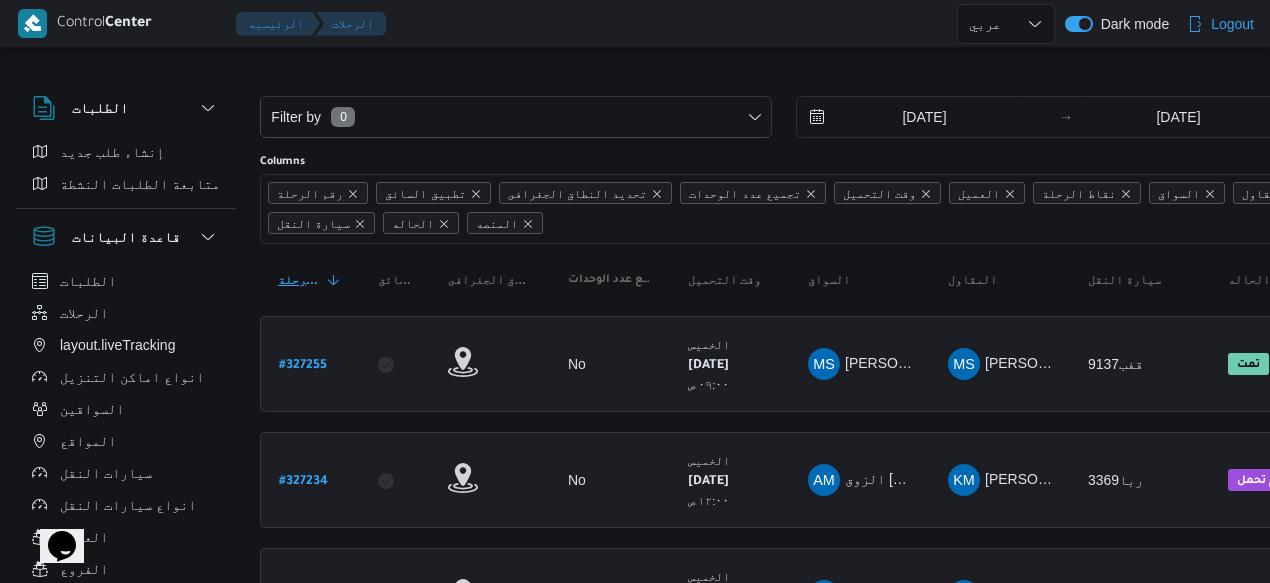 click 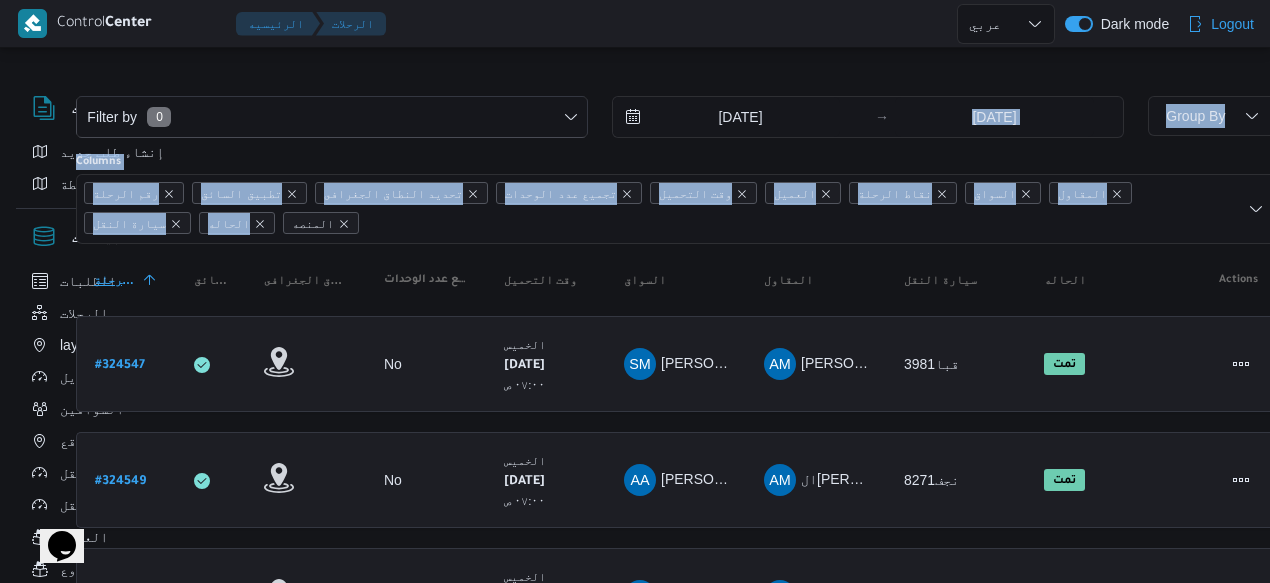 scroll, scrollTop: 0, scrollLeft: 202, axis: horizontal 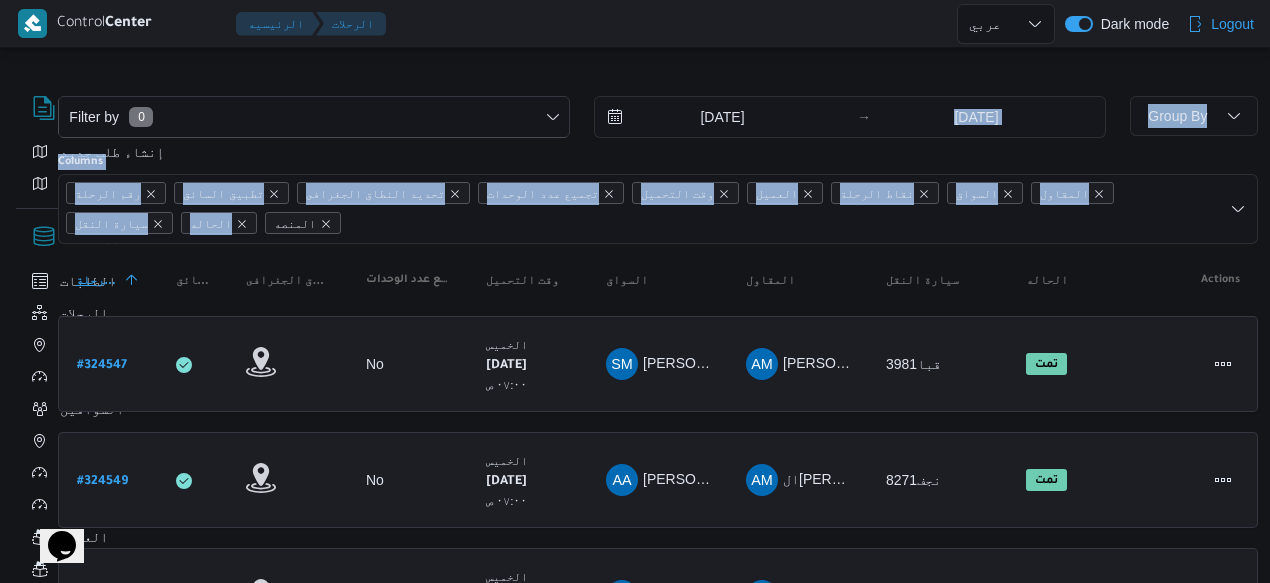 drag, startPoint x: 1268, startPoint y: 123, endPoint x: 1270, endPoint y: 195, distance: 72.02777 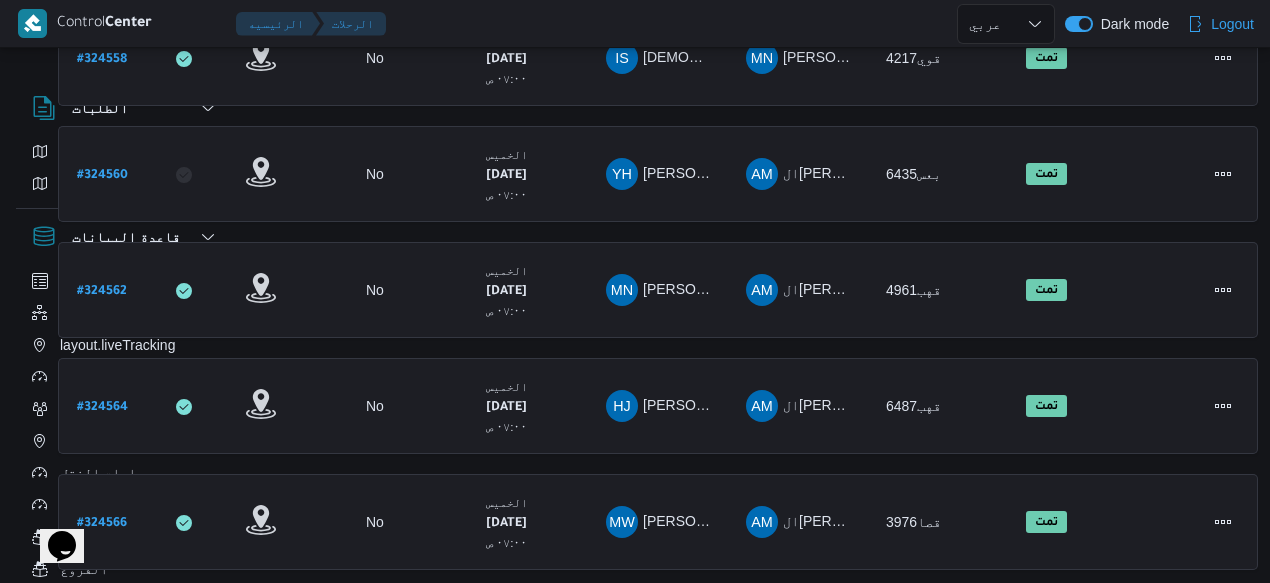 scroll, scrollTop: 915, scrollLeft: 202, axis: both 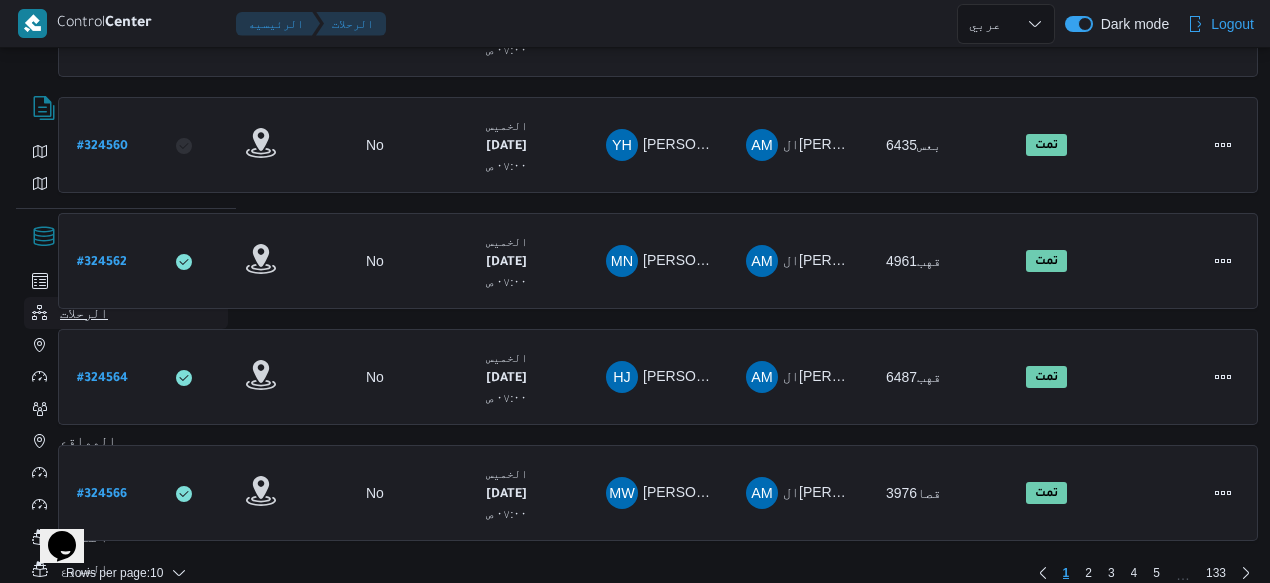 click 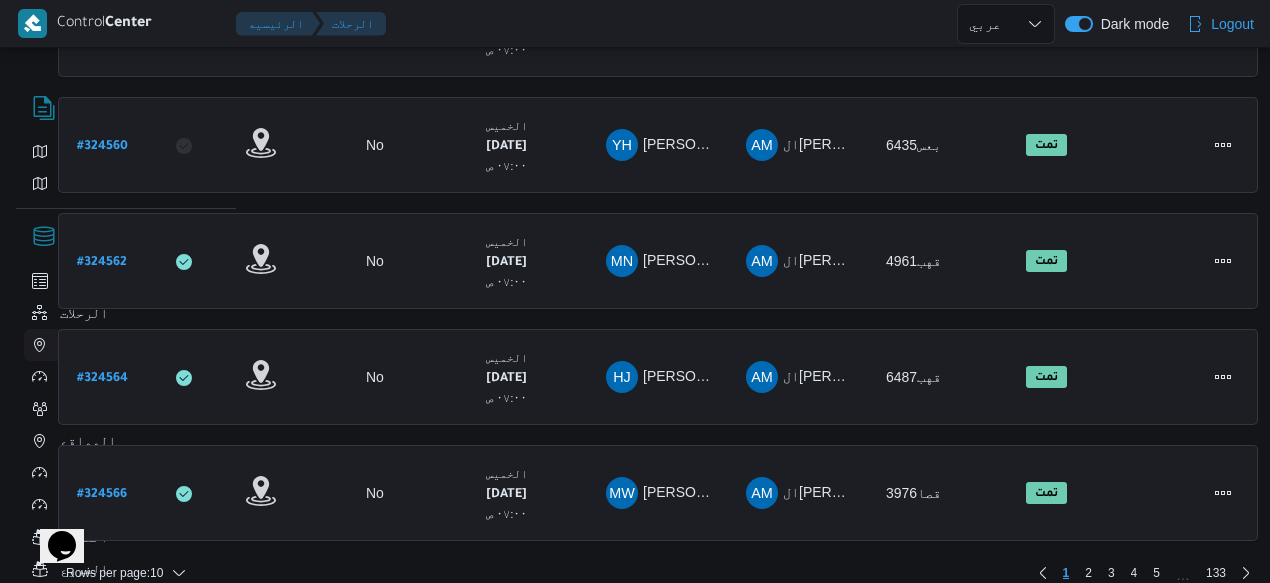 click on "layout.liveTracking" at bounding box center (126, 345) 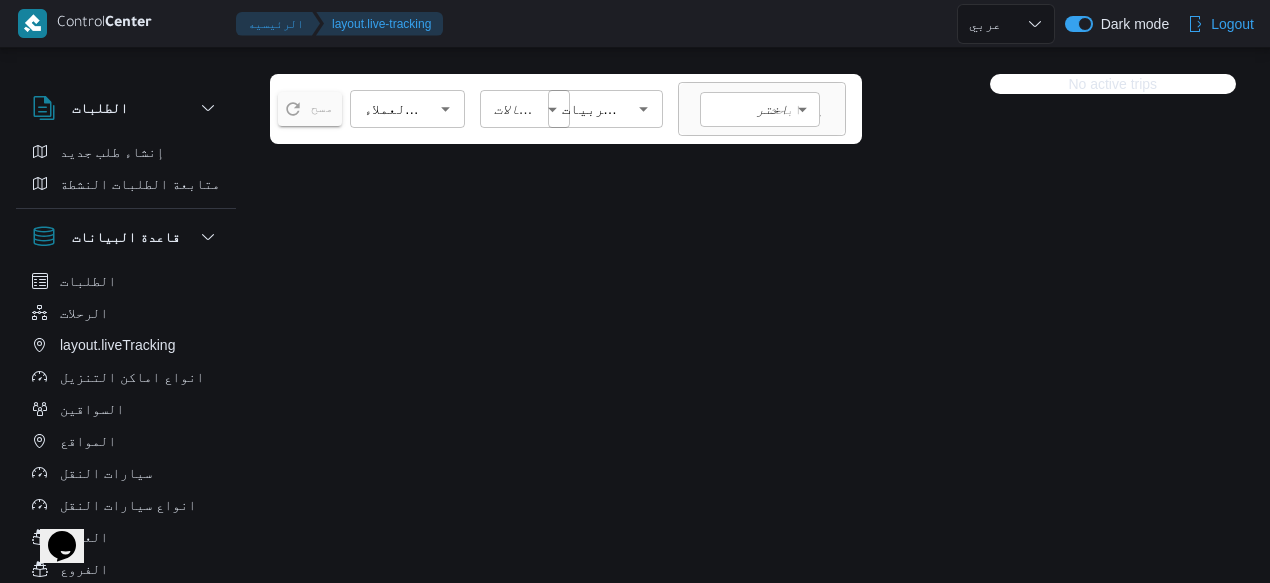 scroll, scrollTop: 0, scrollLeft: 0, axis: both 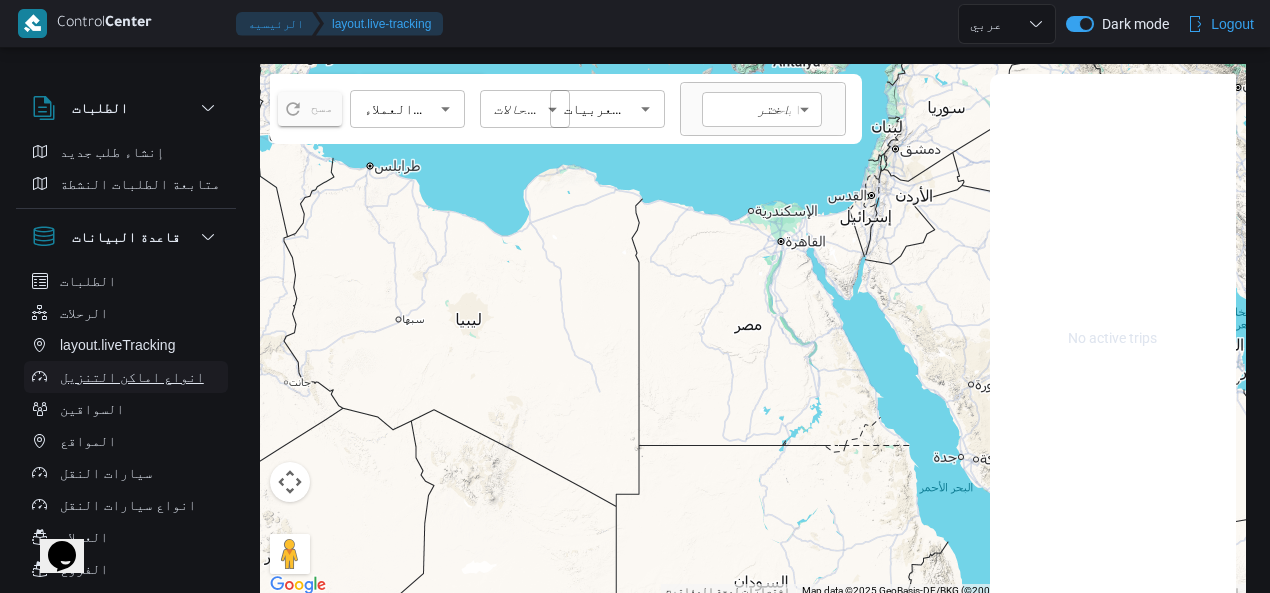 click on "انواع اماكن التنزيل" at bounding box center (126, 377) 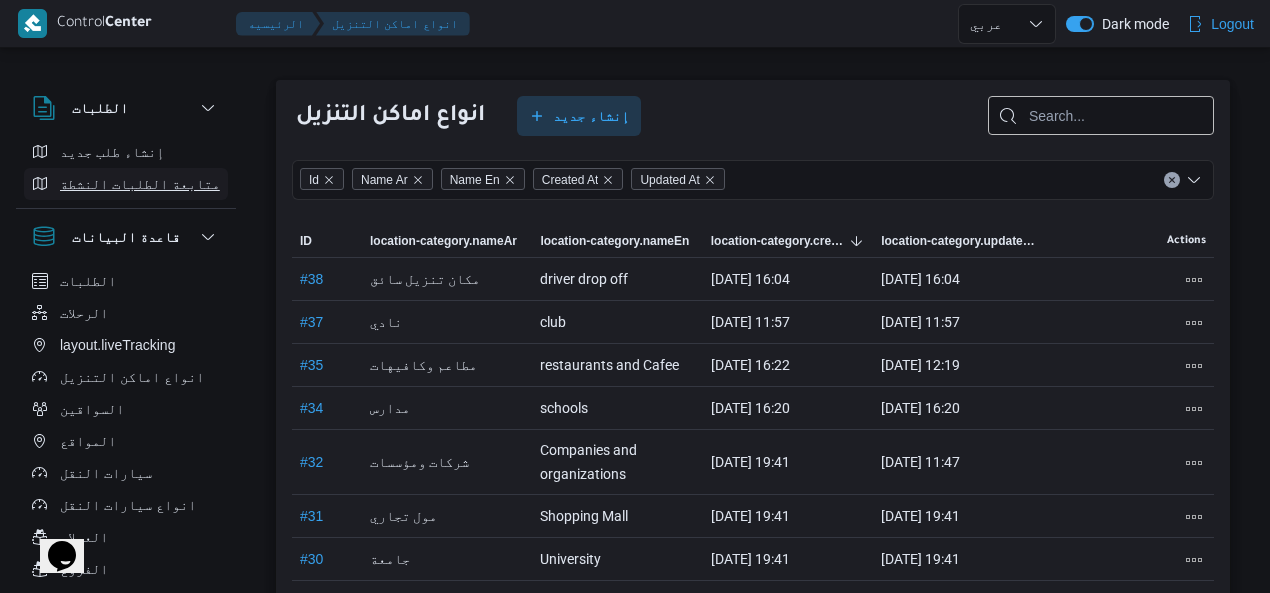 click on "متابعة الطلبات النشطة" at bounding box center (140, 184) 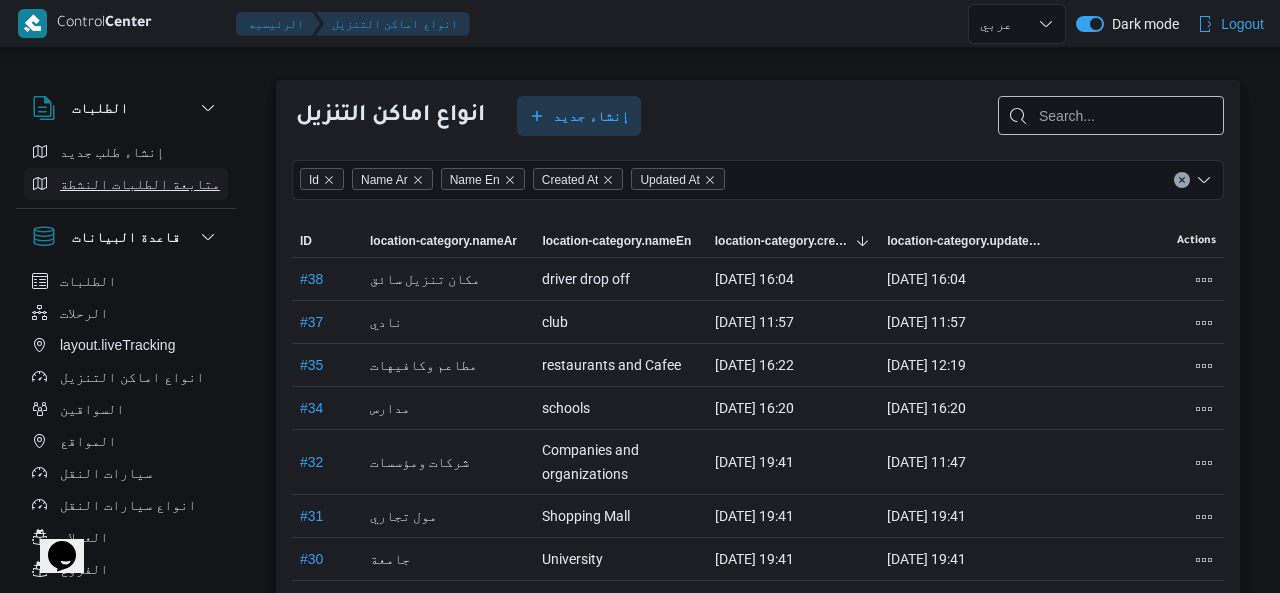 select on "ar" 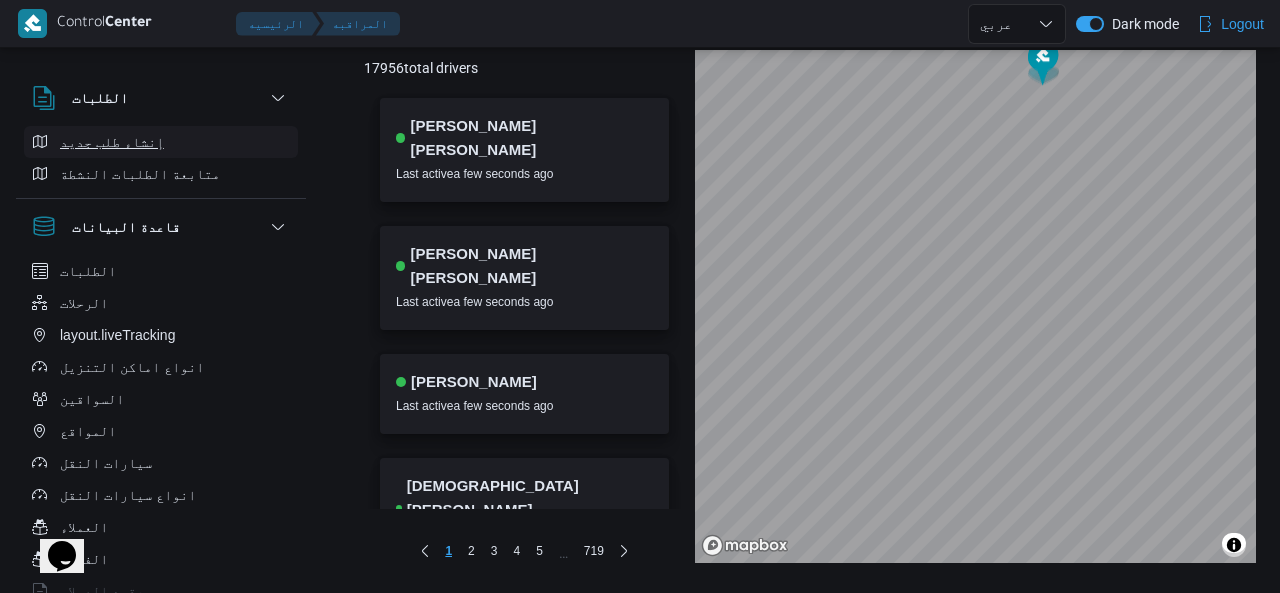 click on "إنشاء طلب جديد" at bounding box center (161, 142) 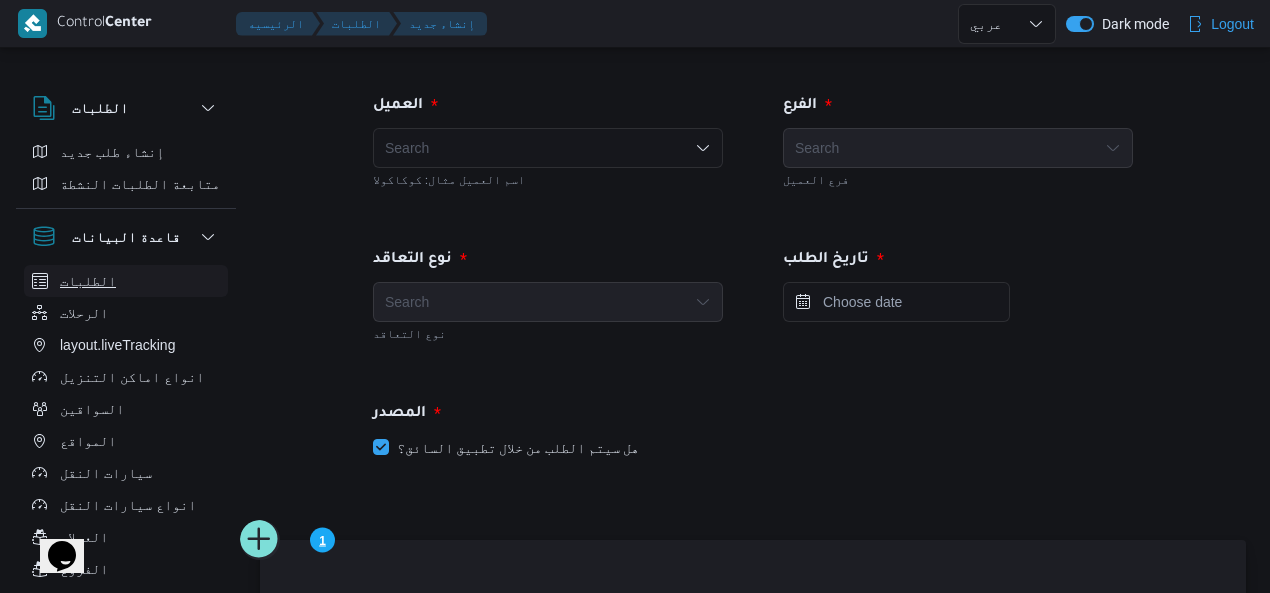 click on "الطلبات" at bounding box center [126, 281] 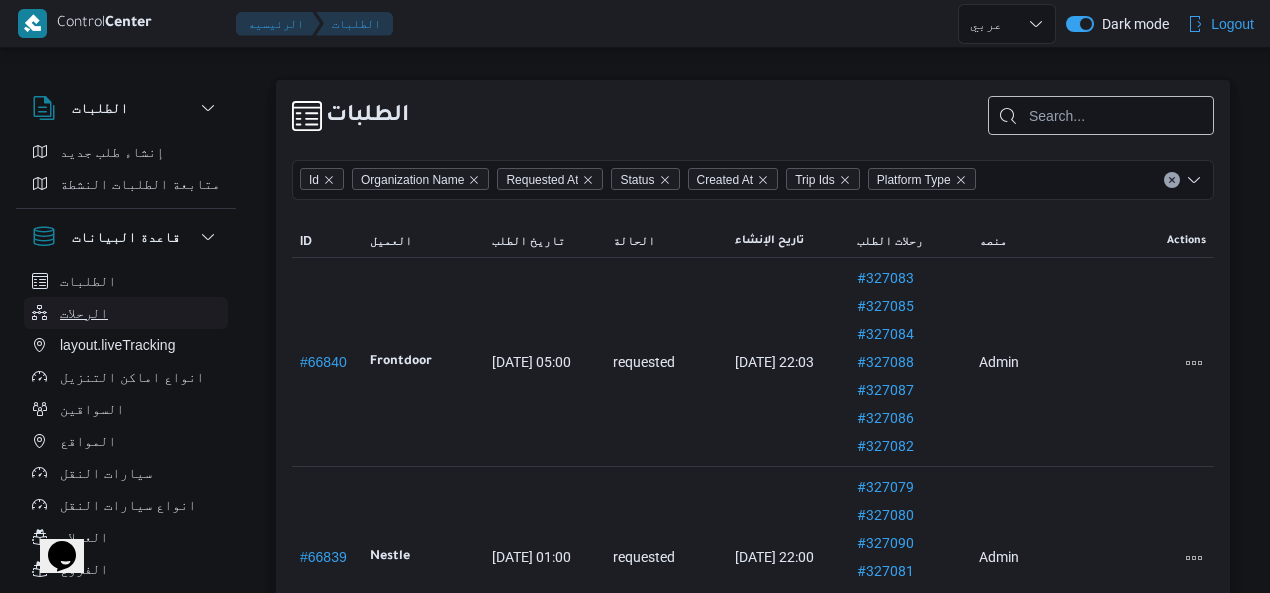 click on "الرحلات" at bounding box center (126, 313) 